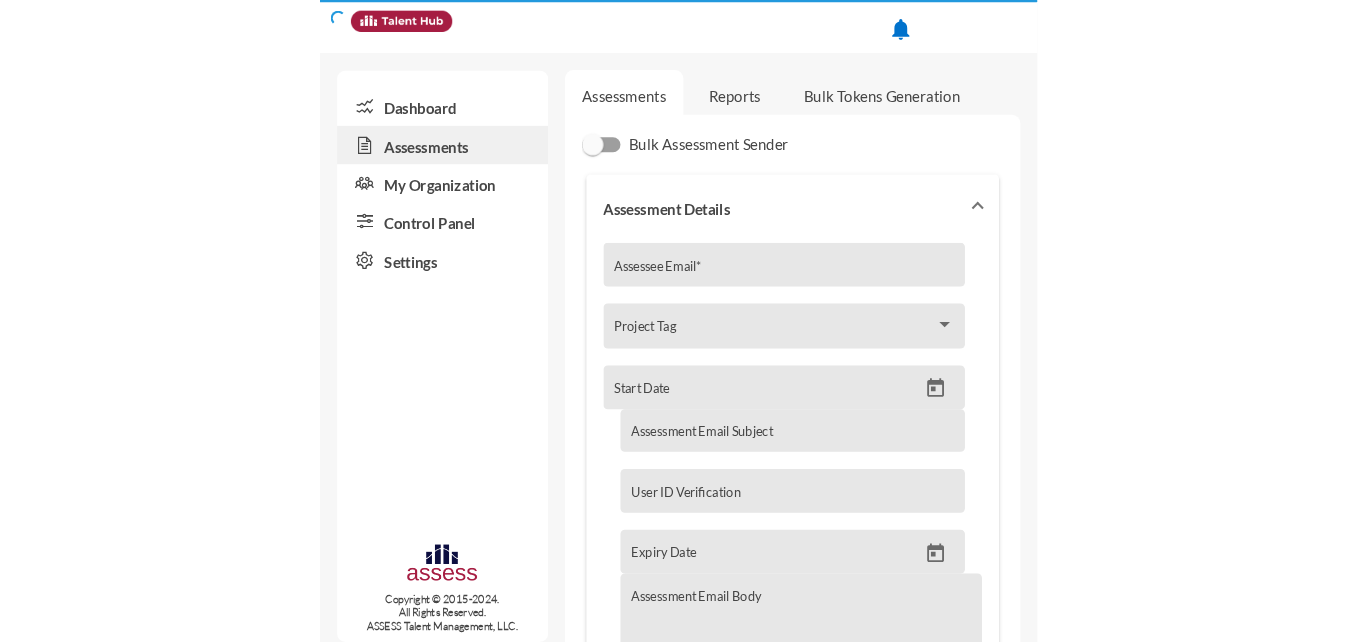 scroll, scrollTop: 0, scrollLeft: 0, axis: both 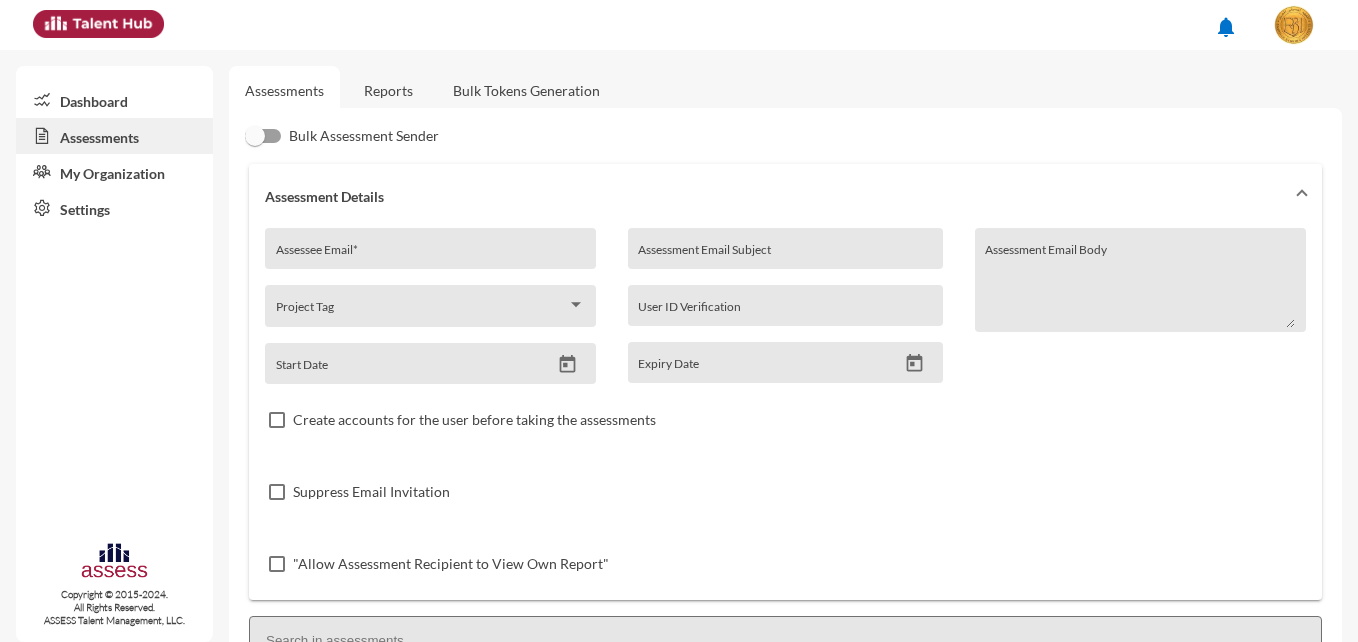 click on "Reports" 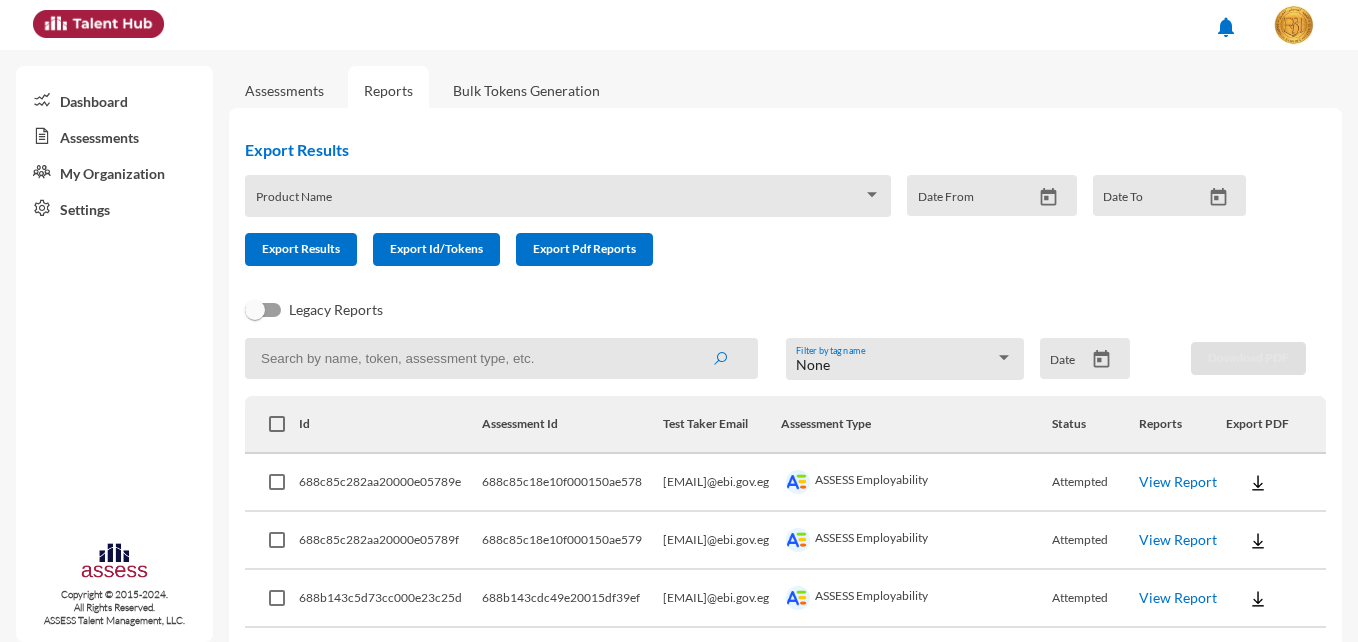 click on "Product Name" 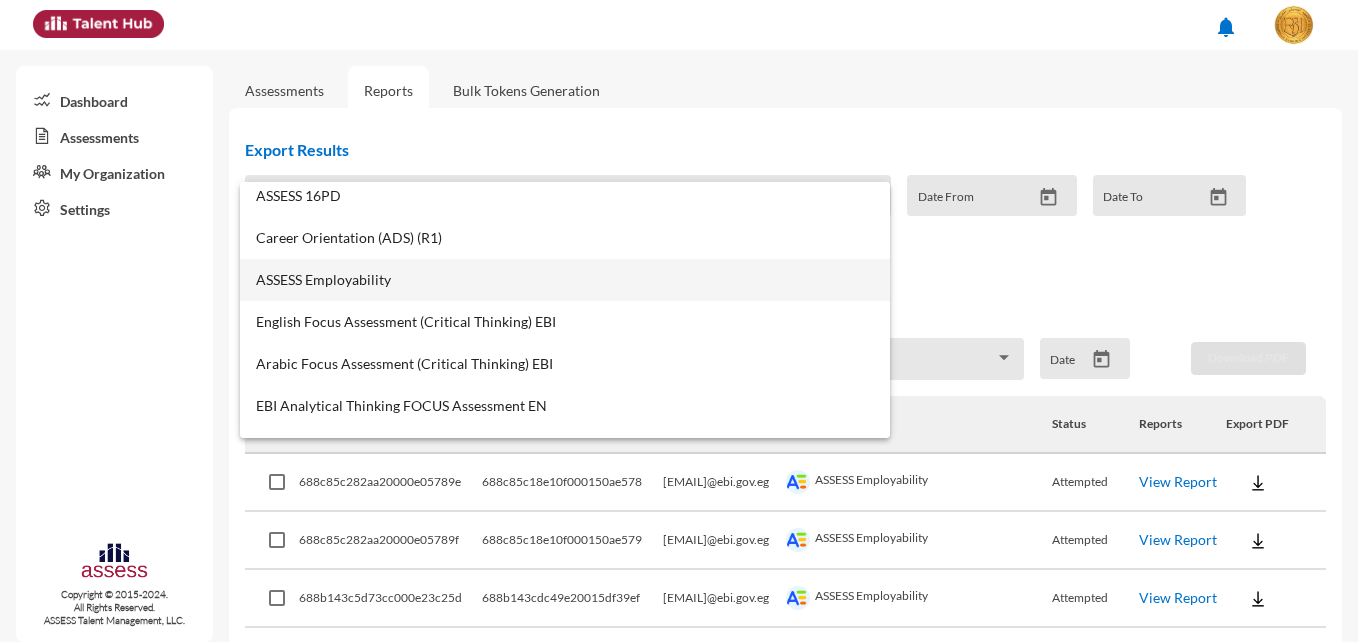 scroll, scrollTop: 845, scrollLeft: 0, axis: vertical 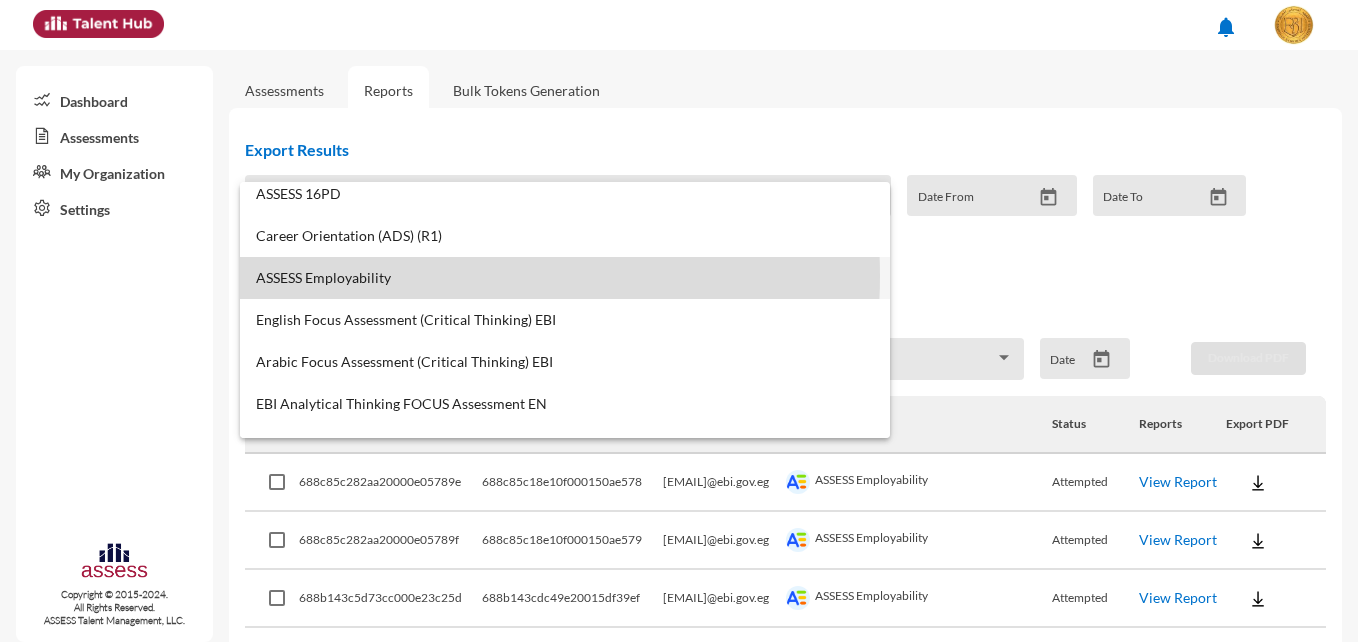 click on "ASSESS Employability" at bounding box center [565, 278] 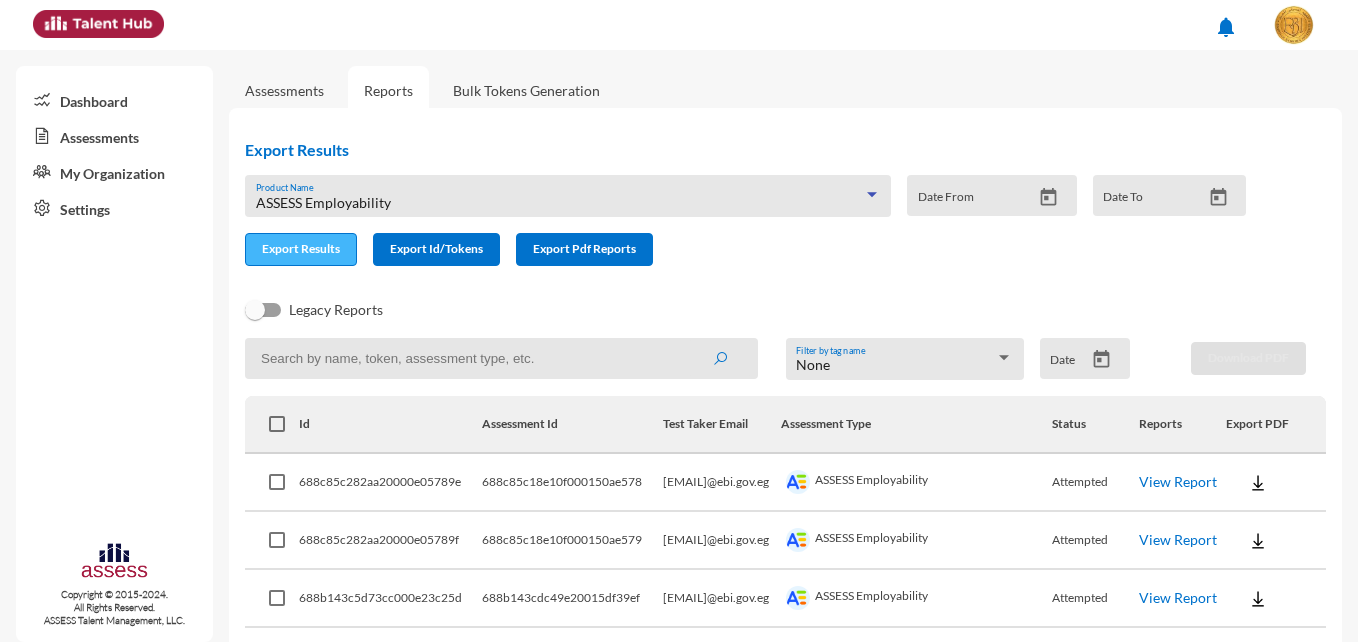 click on "Export Results" 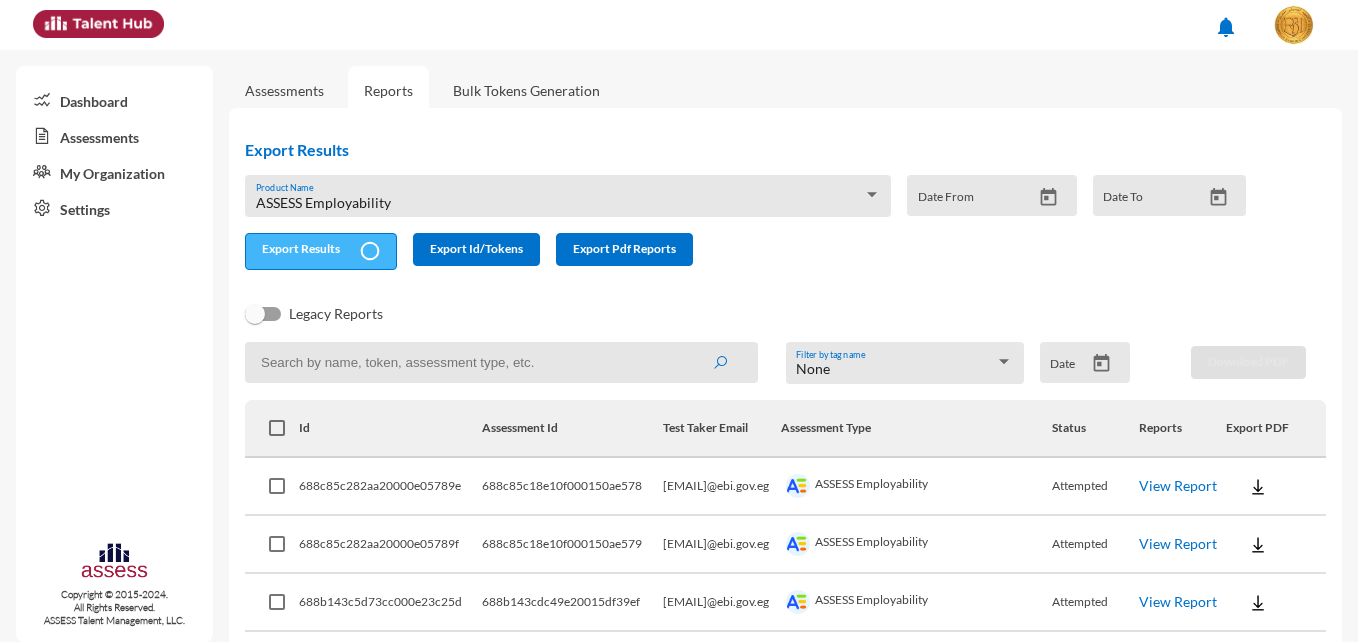 type 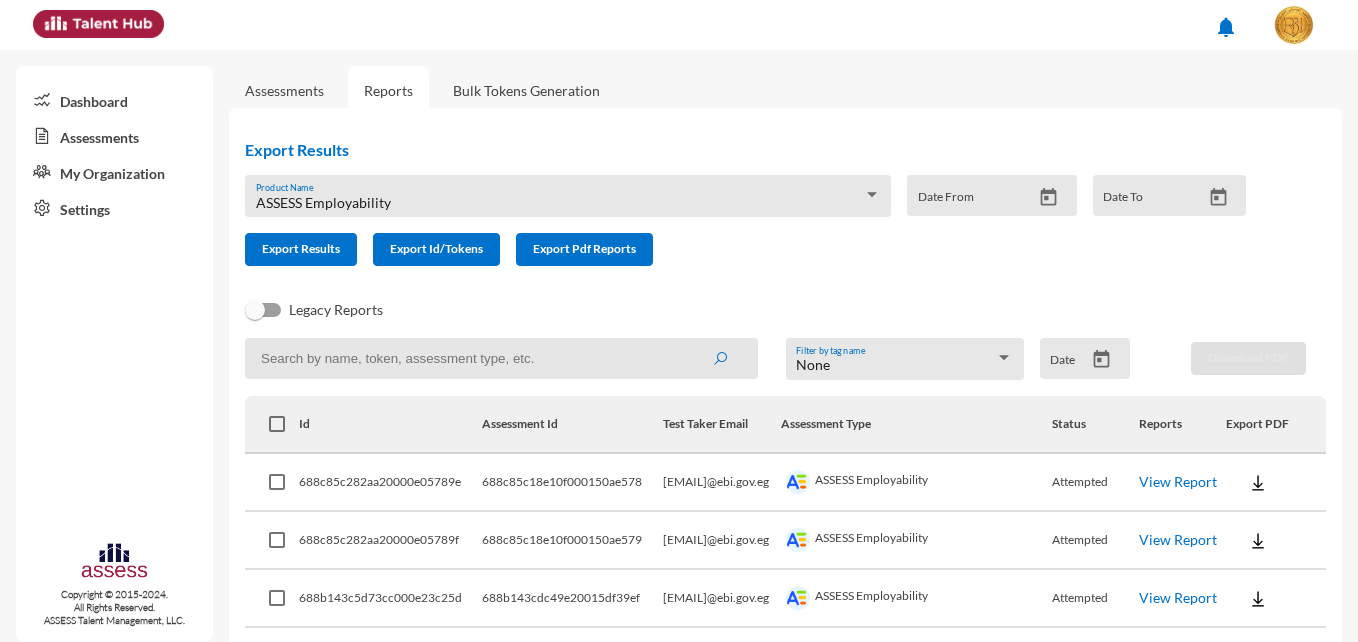 click on "Dashboard  Assessments  My Organization  Settings  Copyright © 2015-2024.   All Rights Reserved.  ASSESS Talent Management, LLC." 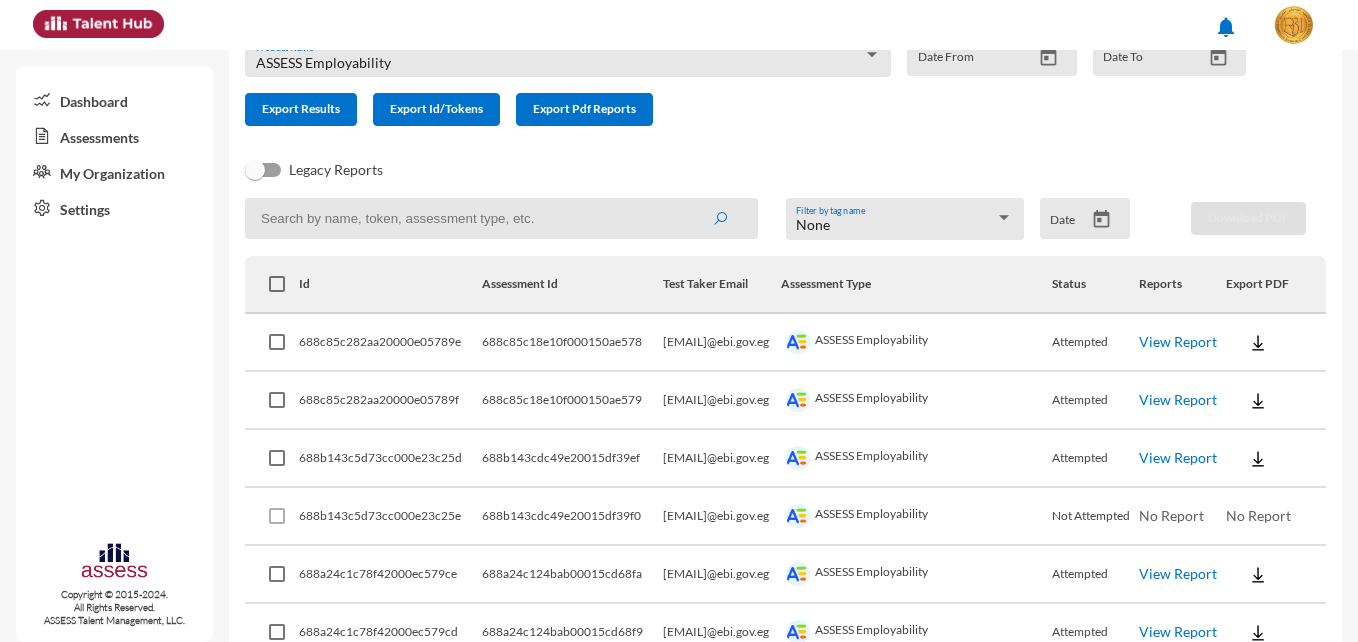 scroll, scrollTop: 141, scrollLeft: 0, axis: vertical 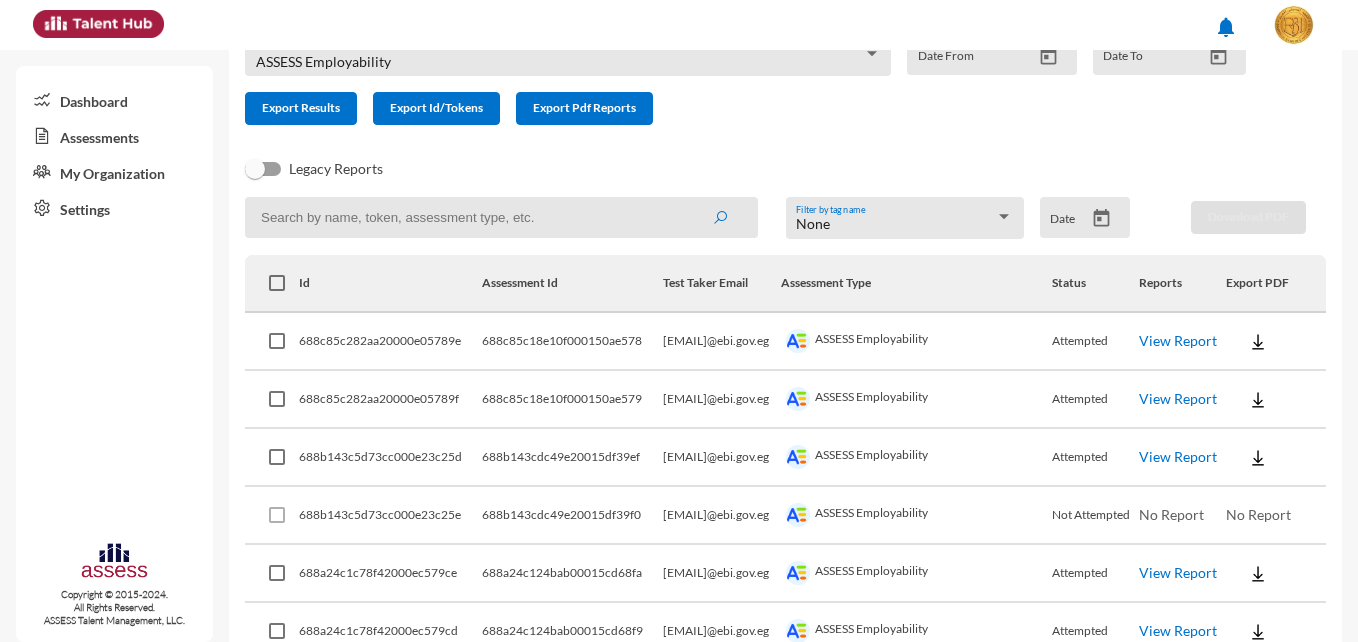 click on "View Report" 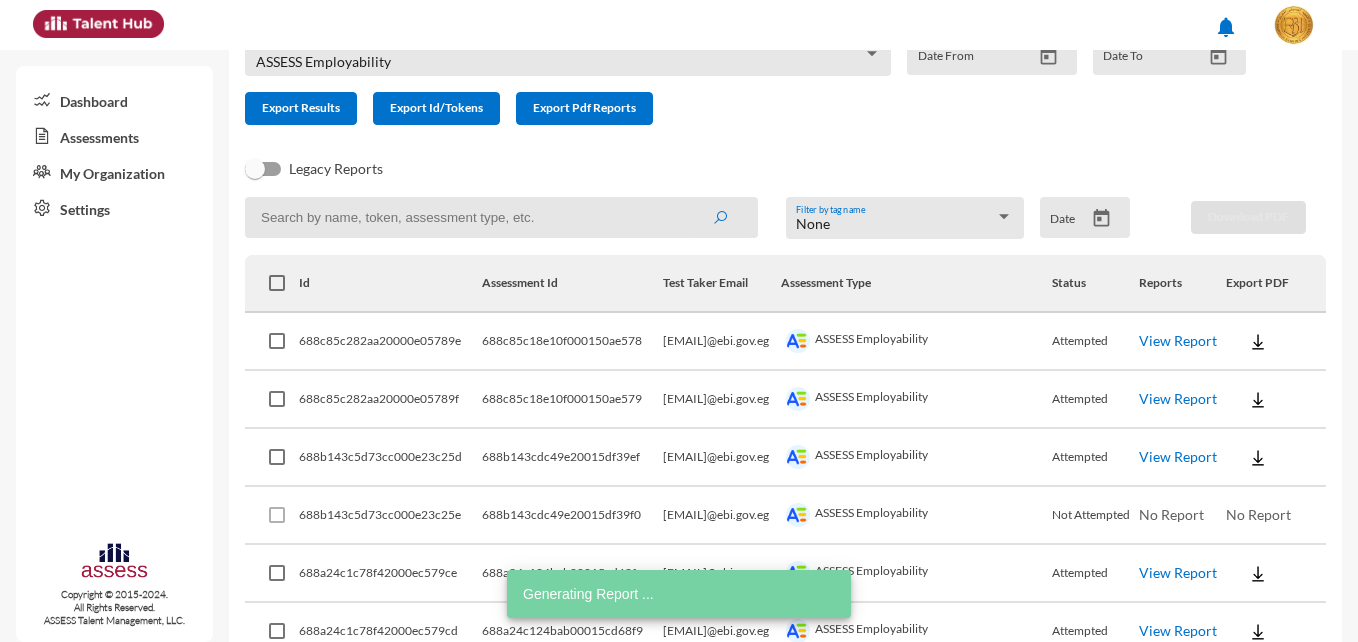 click on "View Report" 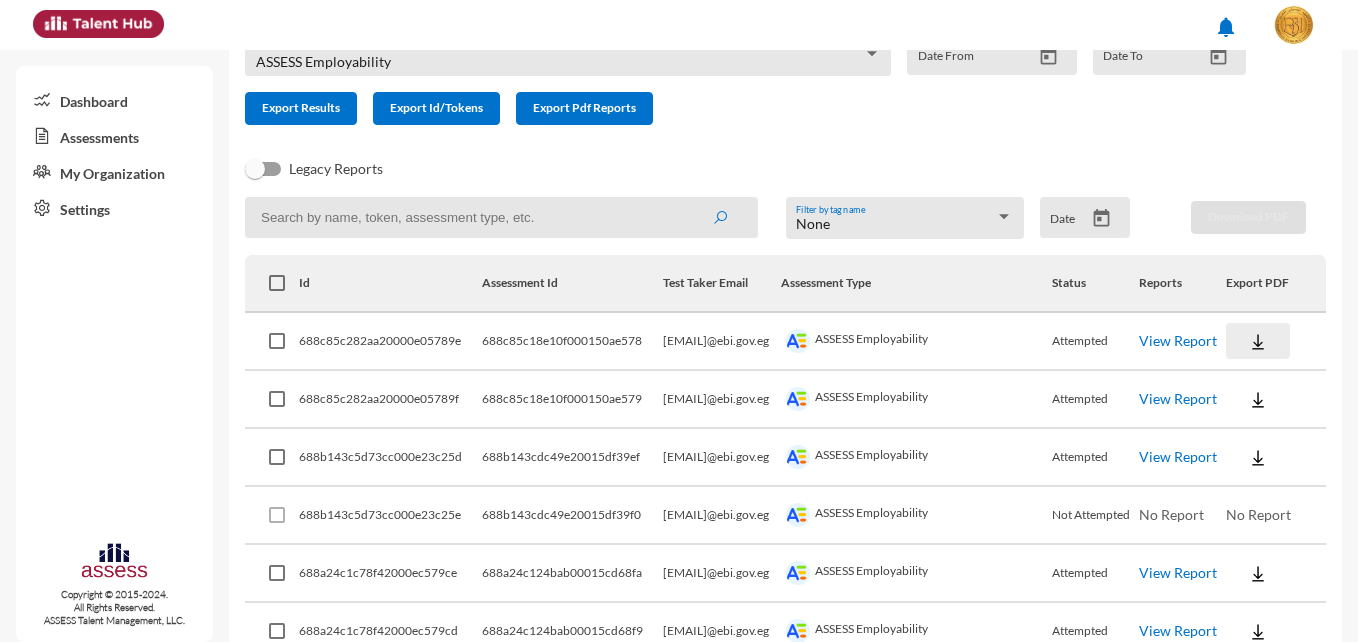 click 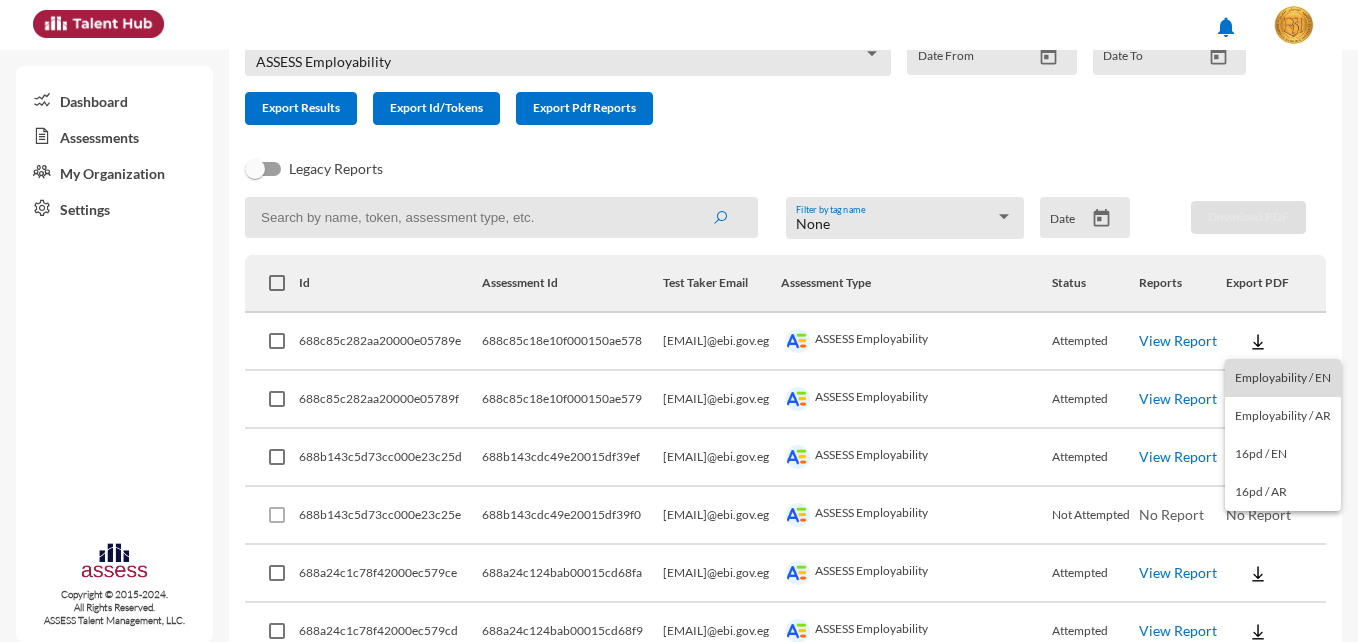 click on "Employability / EN" at bounding box center (1283, 378) 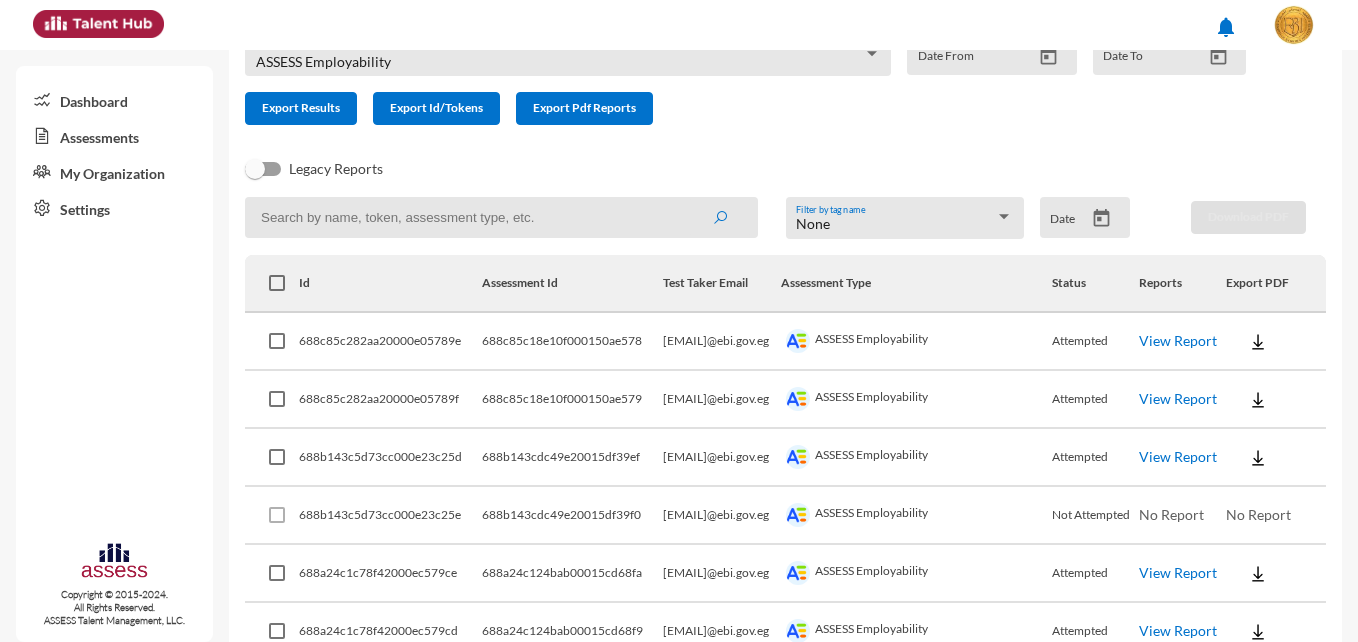 click 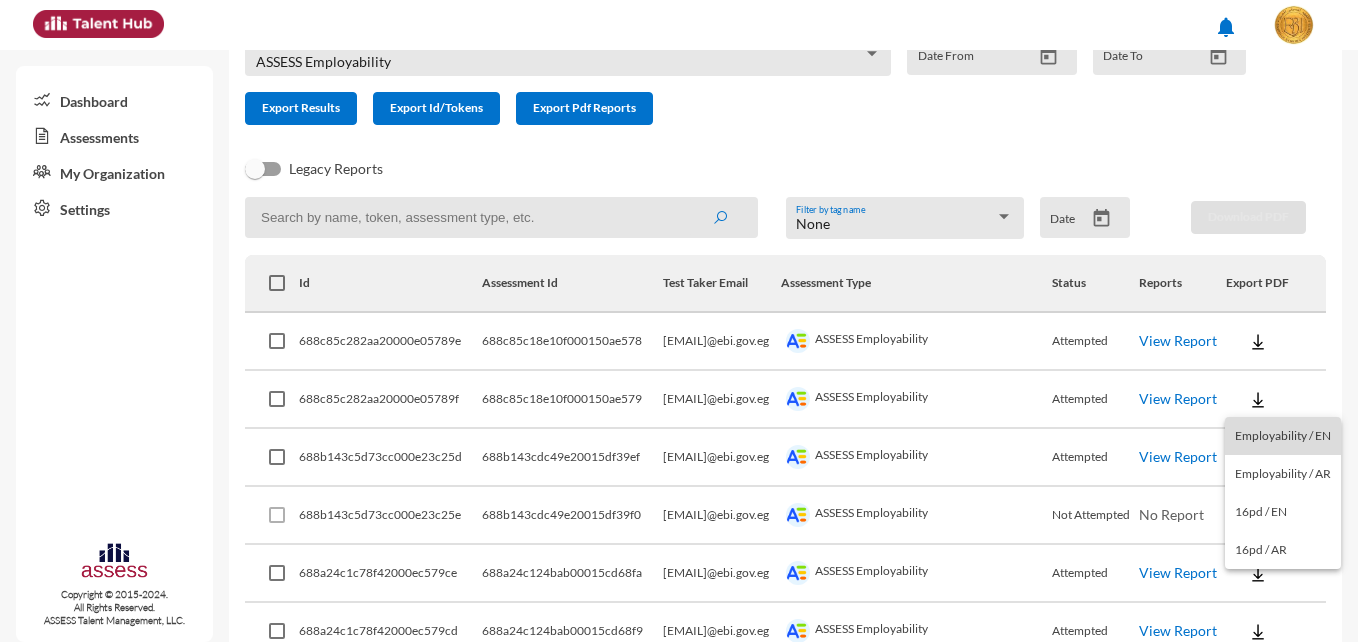 click on "Employability / EN" at bounding box center [1283, 436] 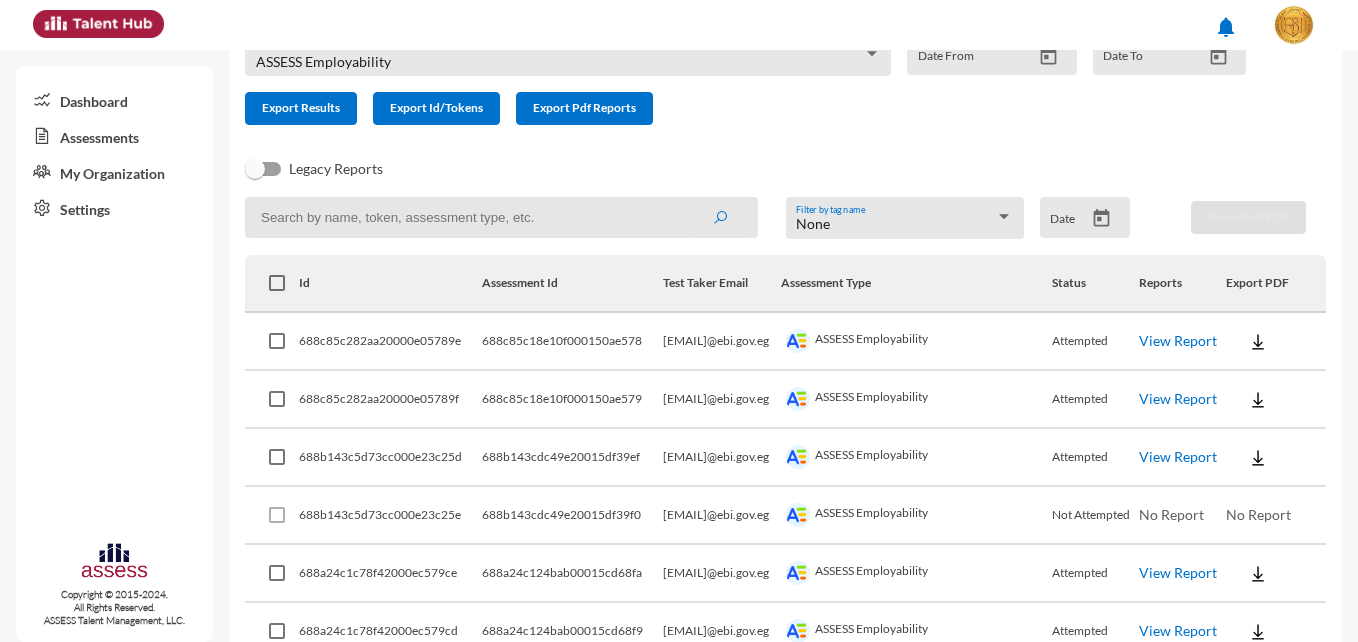 click on "View Report" 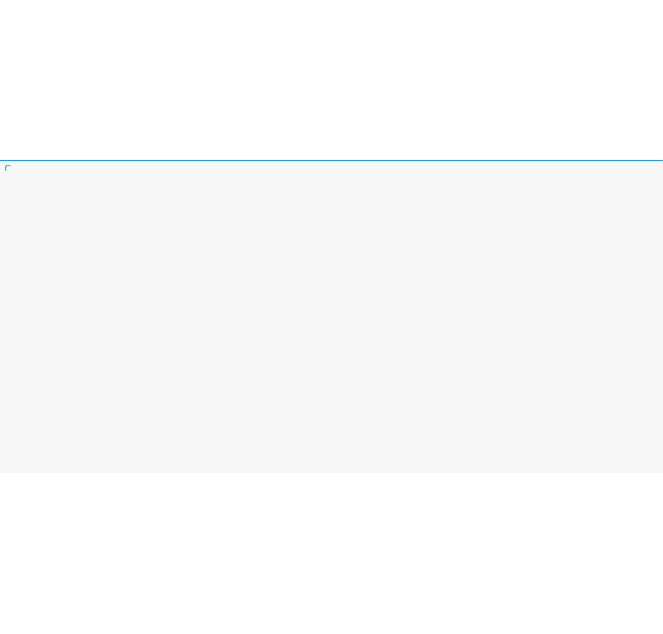 scroll, scrollTop: 0, scrollLeft: 0, axis: both 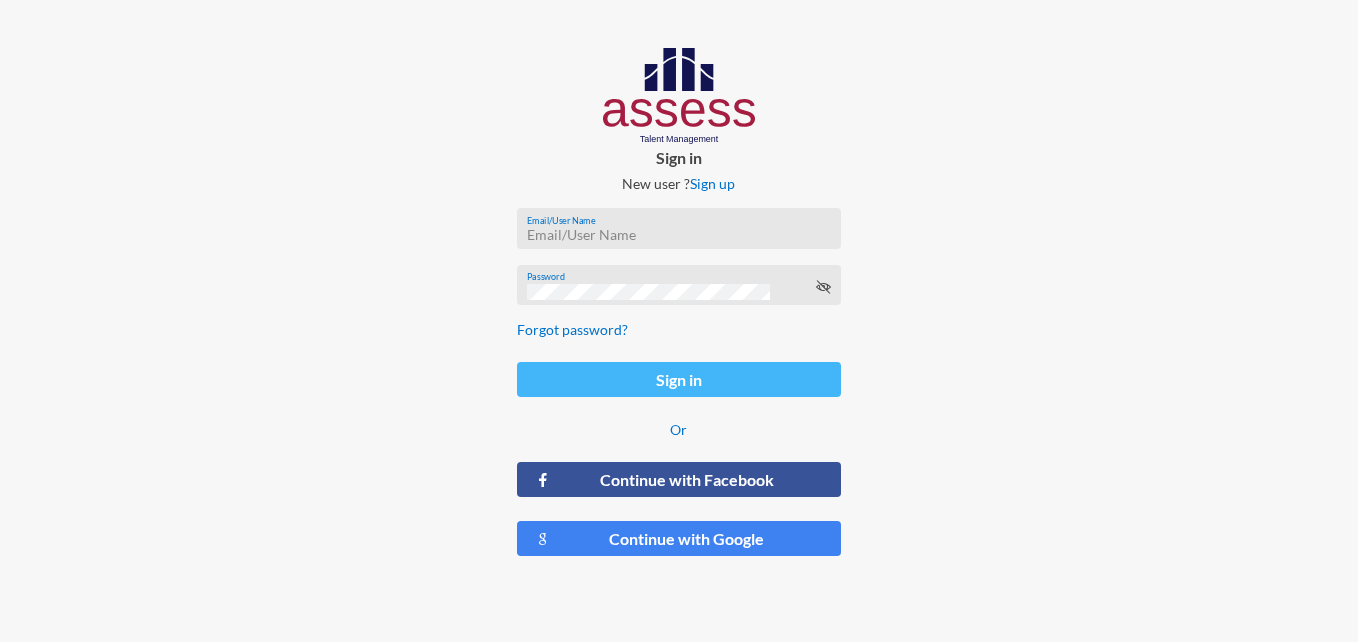 type on "[EMAIL]" 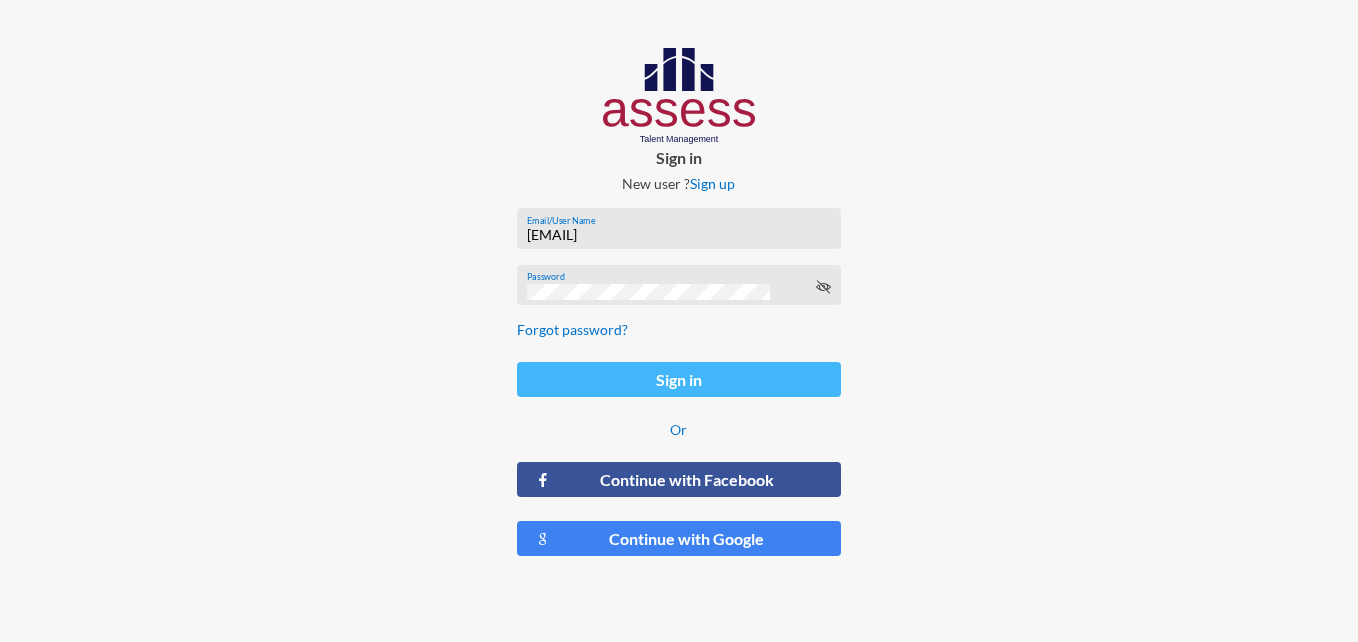 click on "Sign in" 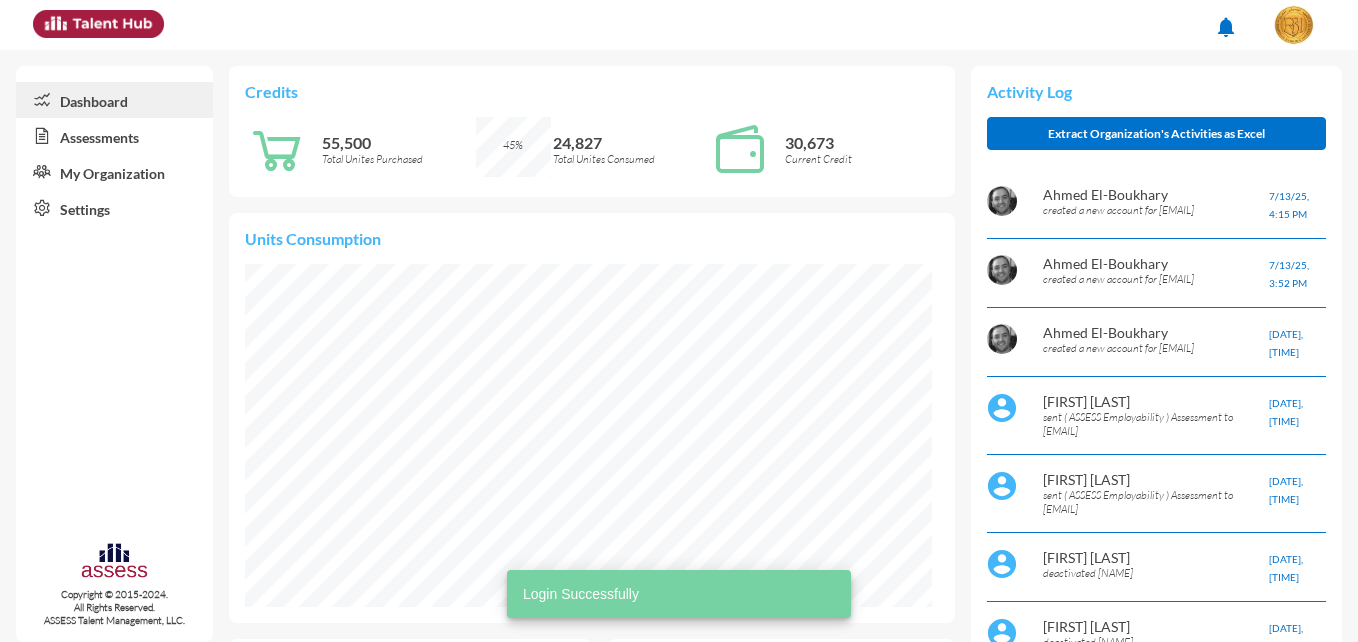 scroll, scrollTop: 999845, scrollLeft: 999672, axis: both 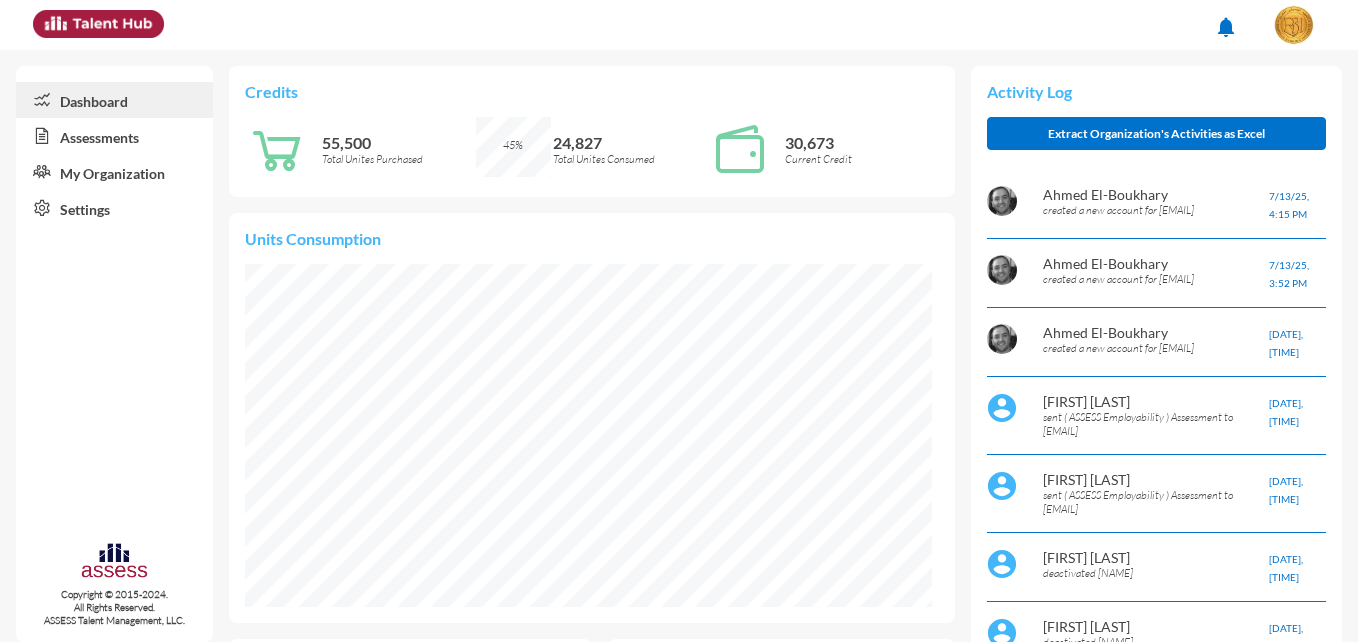 click on "Assessments" 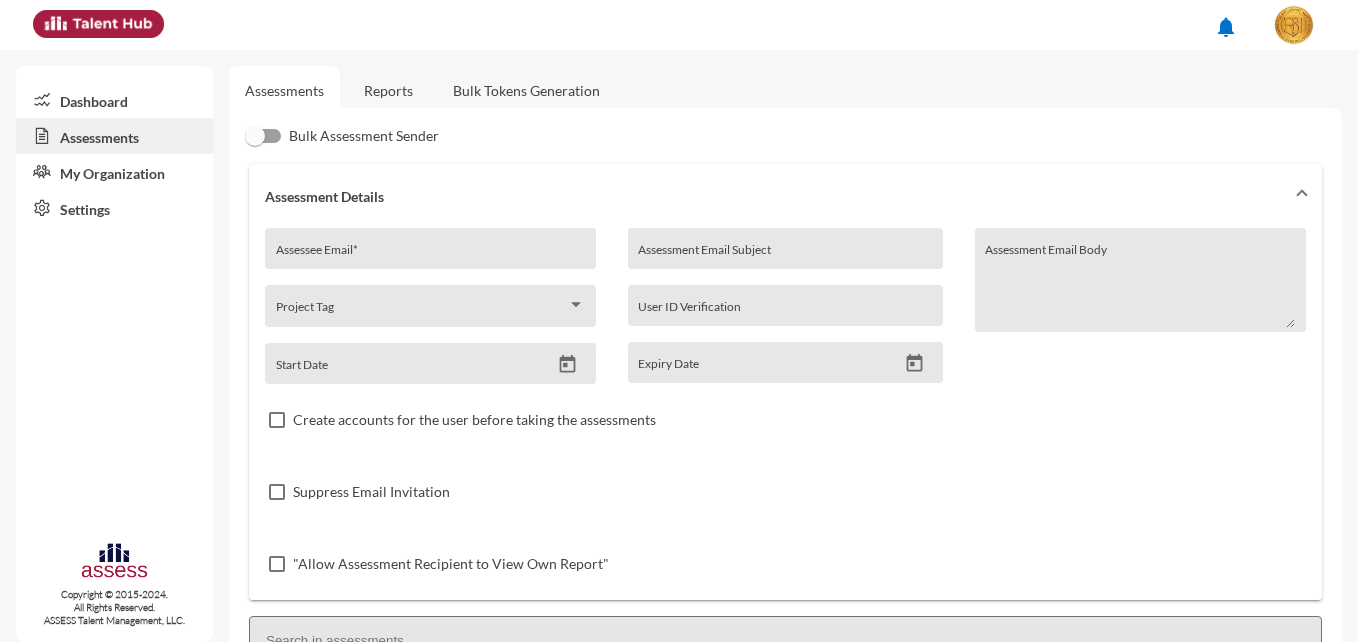click on "Reports" 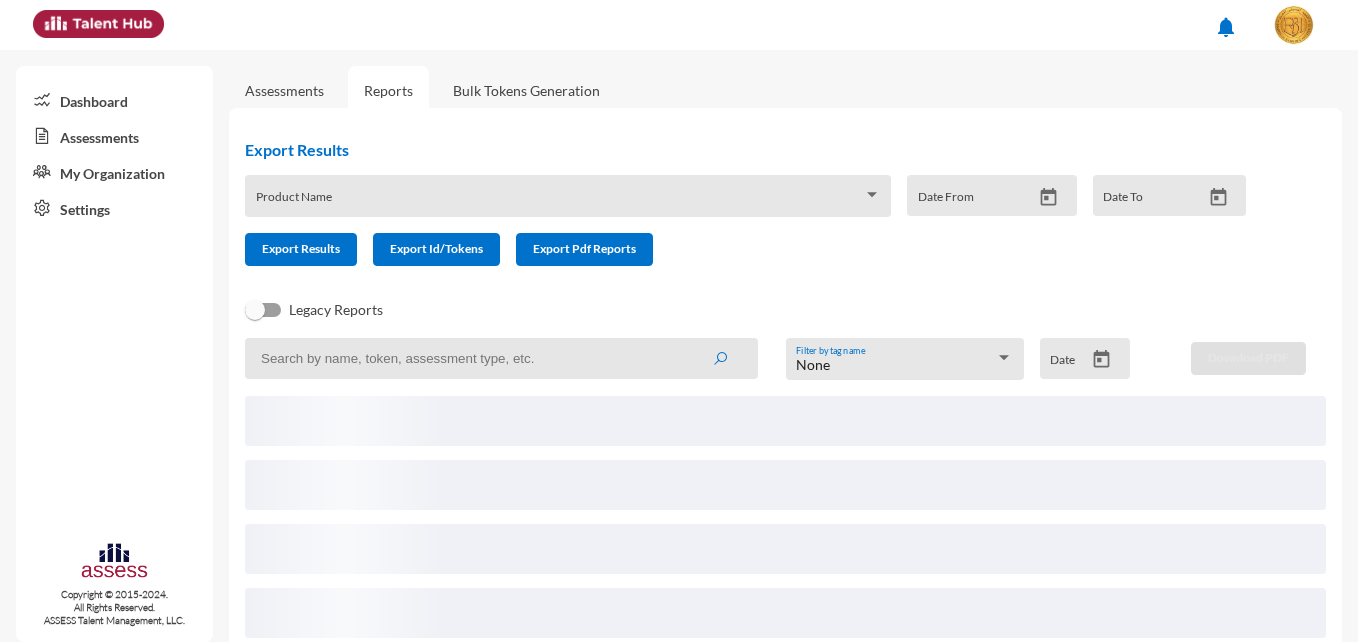 click at bounding box center [559, 203] 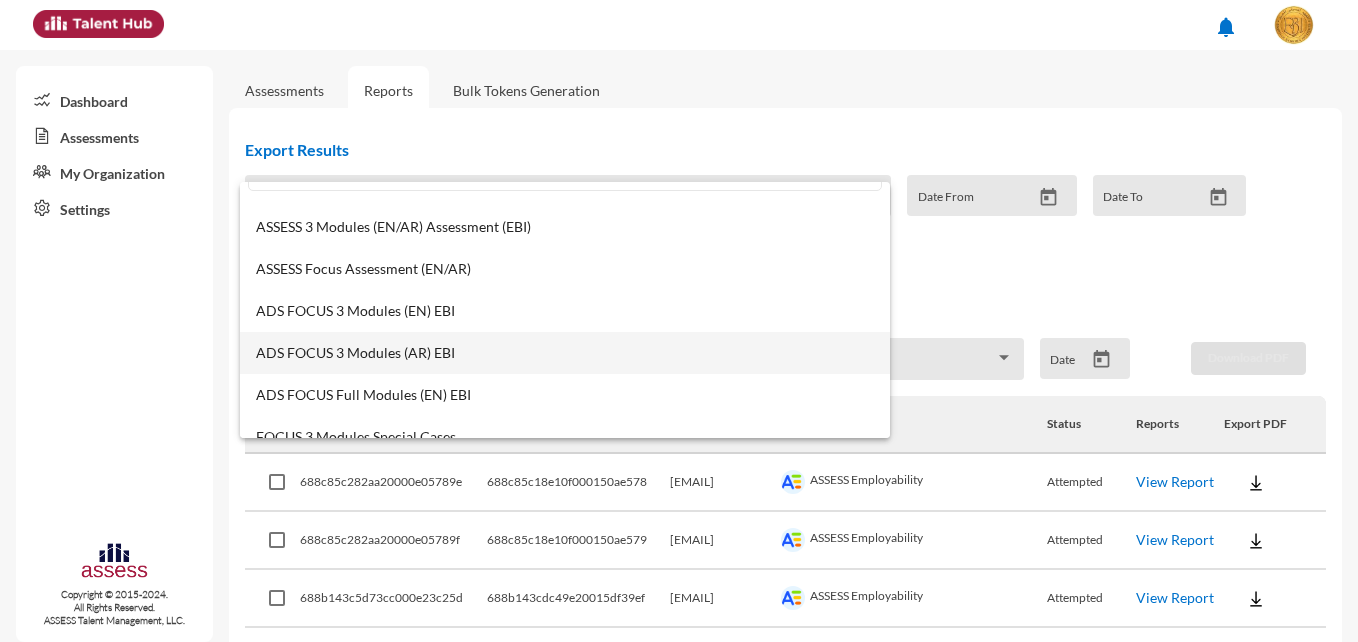scroll, scrollTop: 100, scrollLeft: 0, axis: vertical 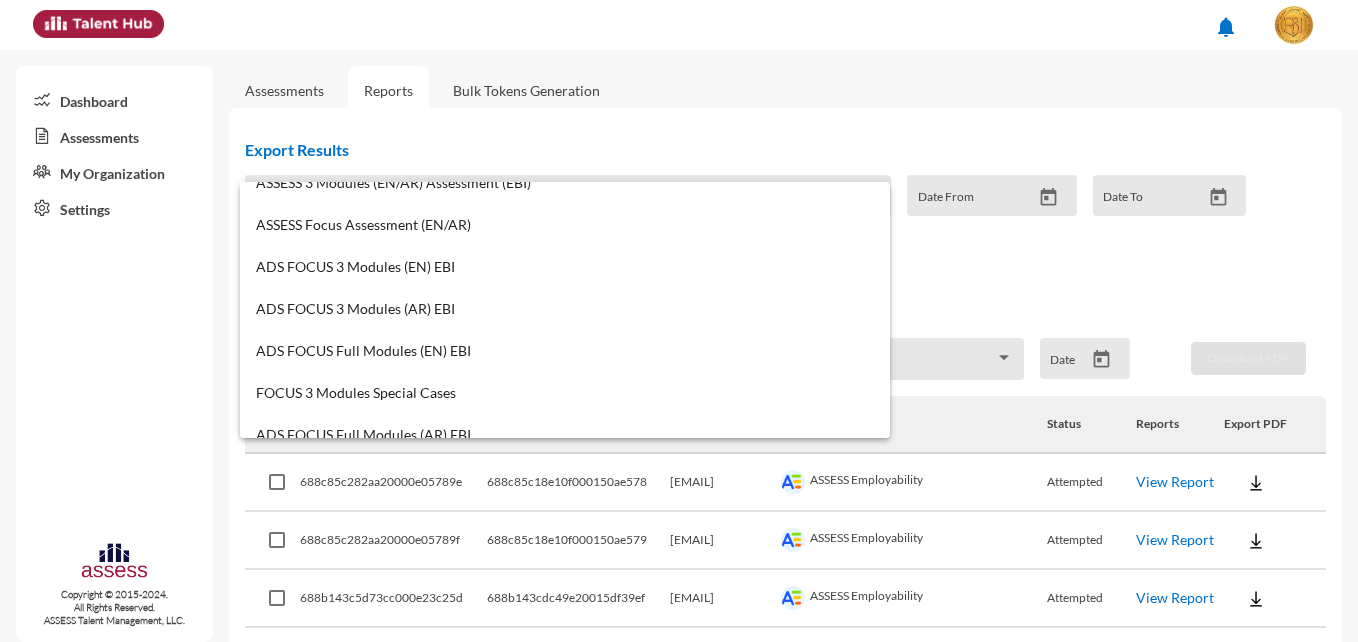click at bounding box center [679, 321] 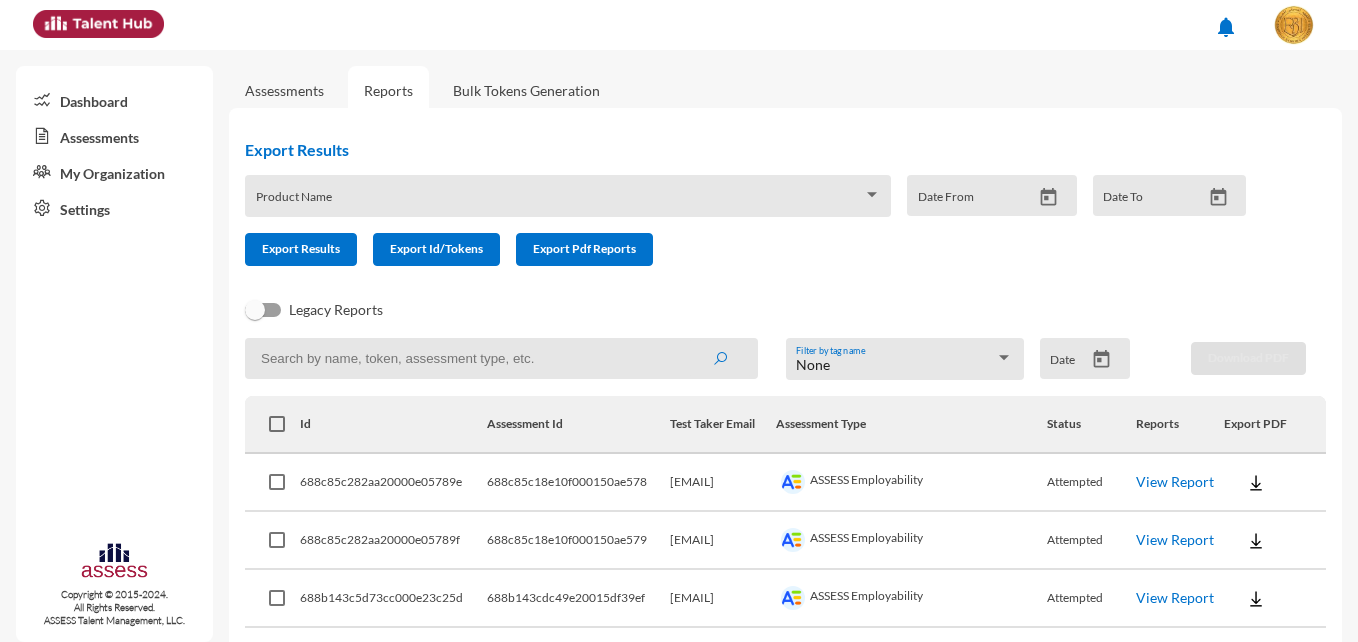 click on "View Report" 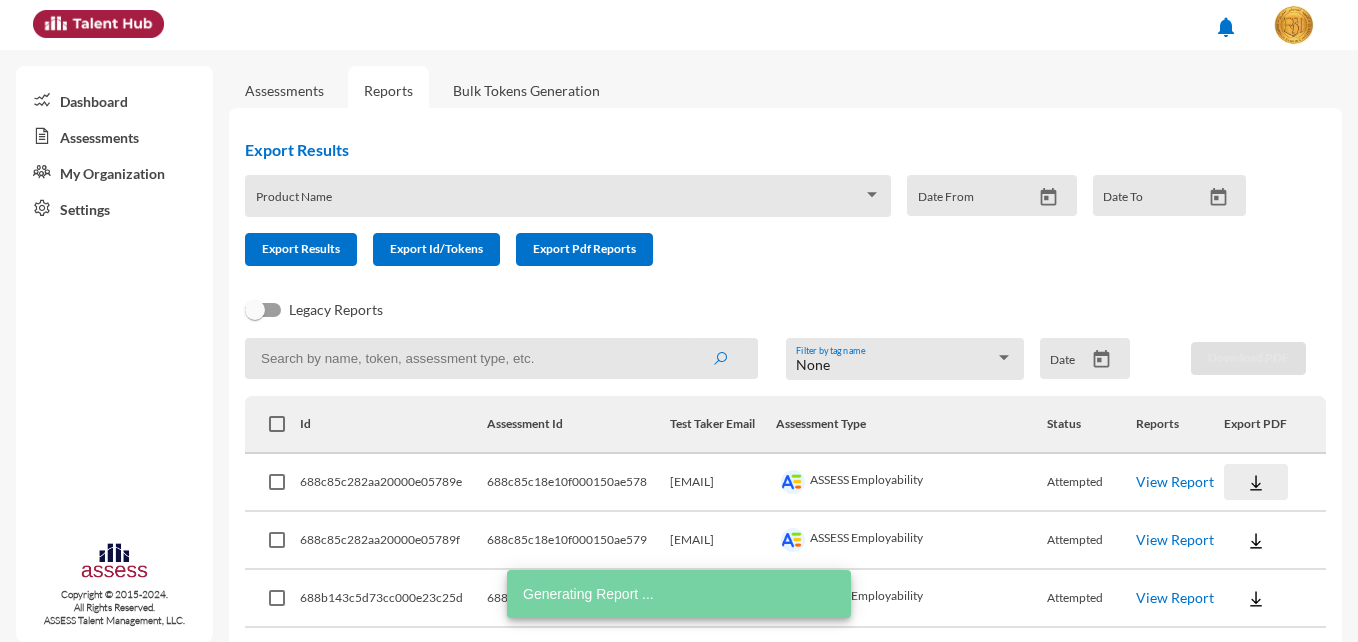 click 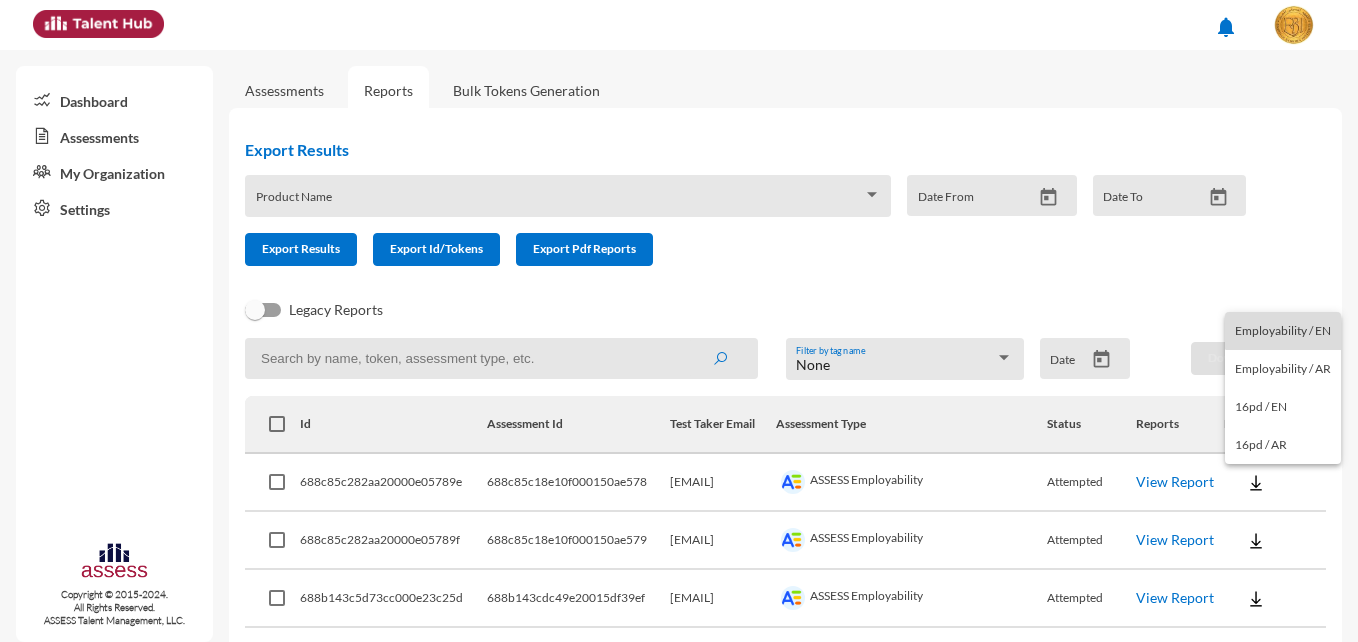 click on "Employability / EN" at bounding box center (1283, 331) 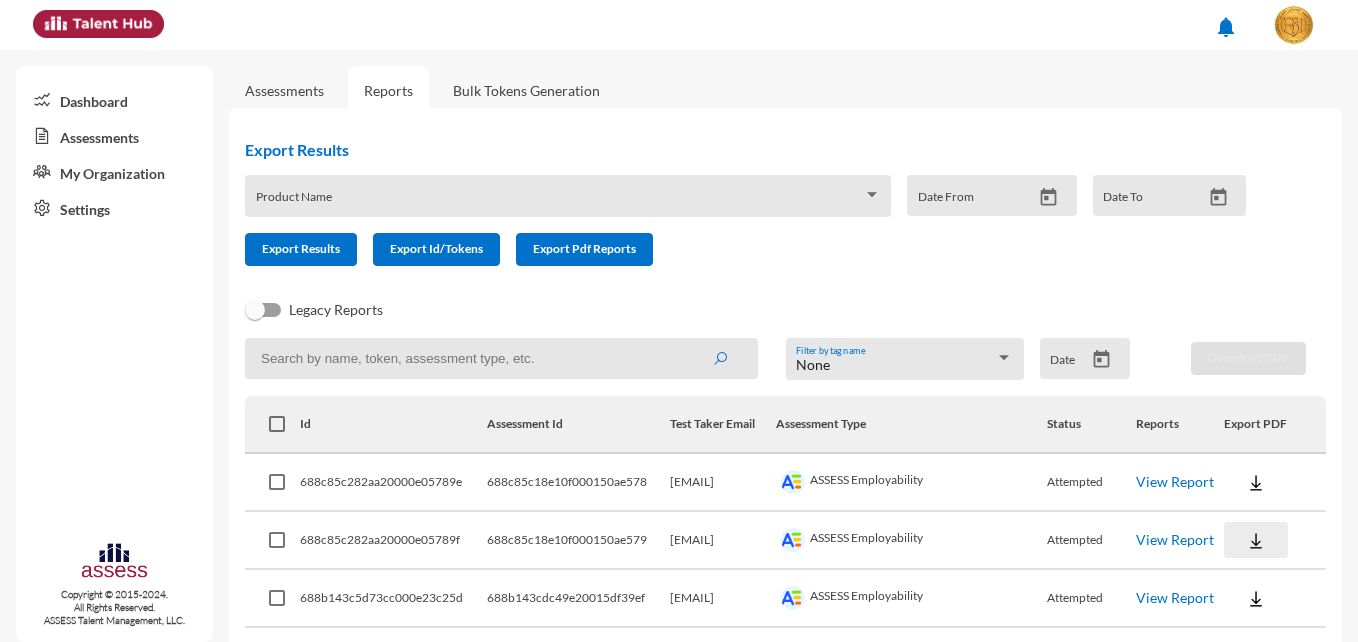click 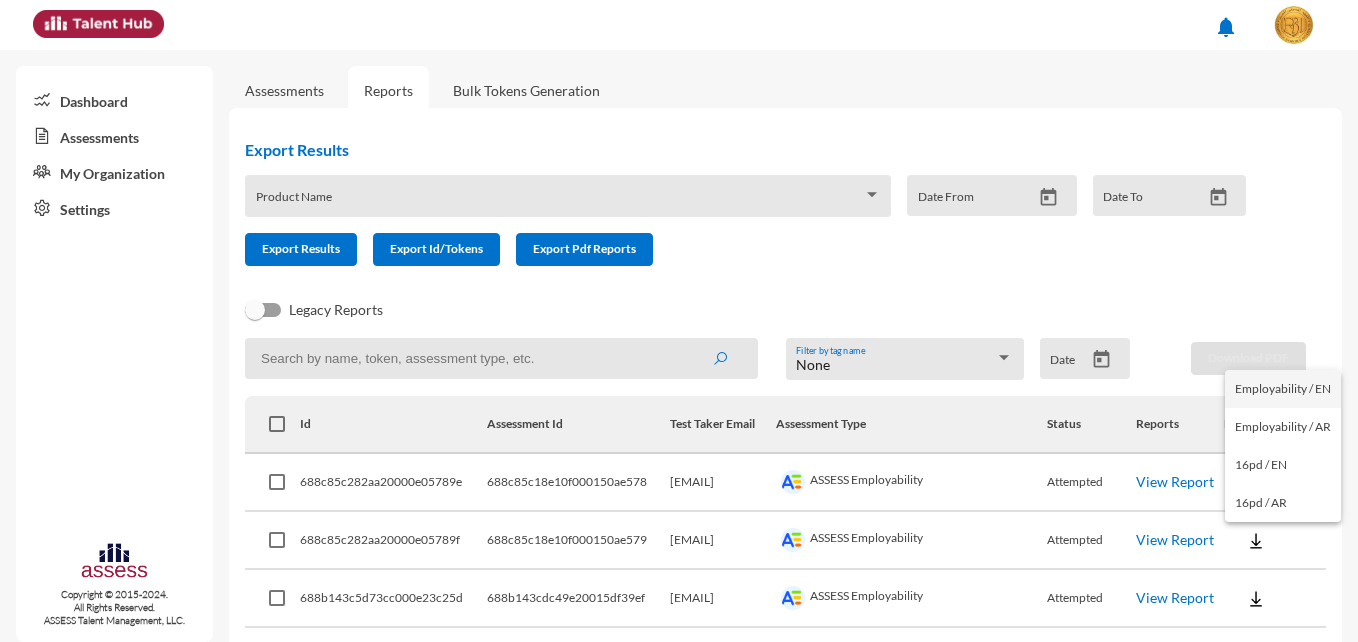 click on "Employability / EN" at bounding box center [1283, 389] 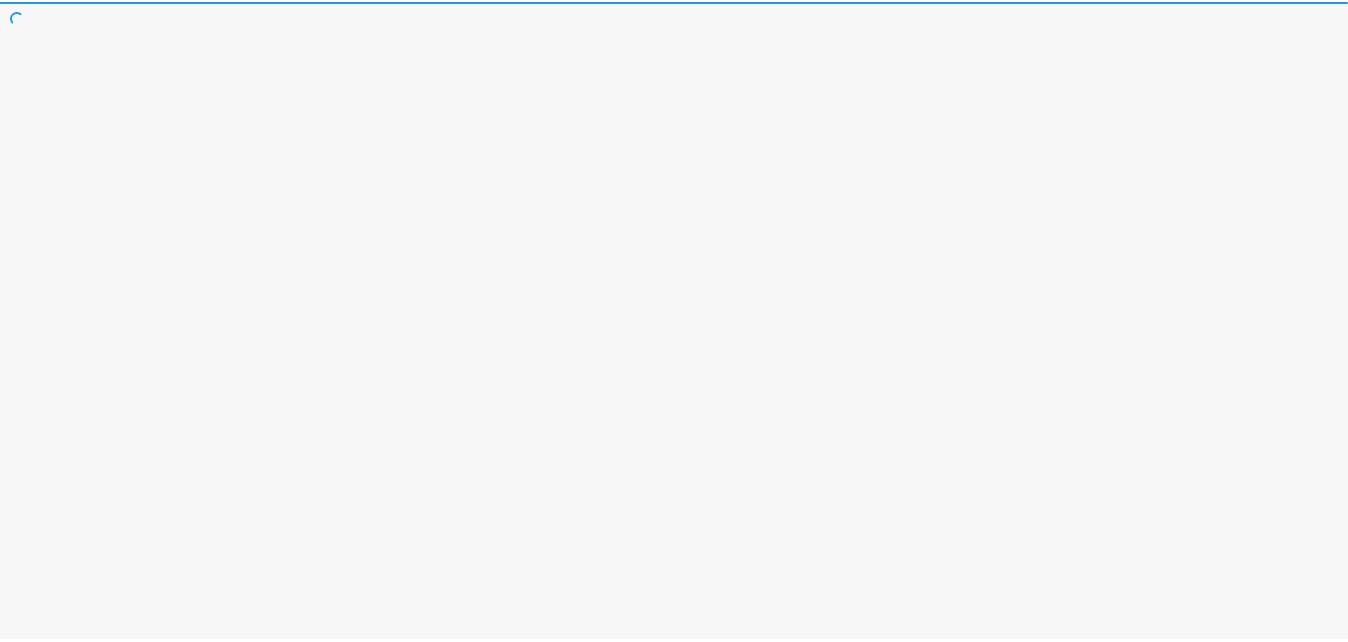 scroll, scrollTop: 0, scrollLeft: 0, axis: both 